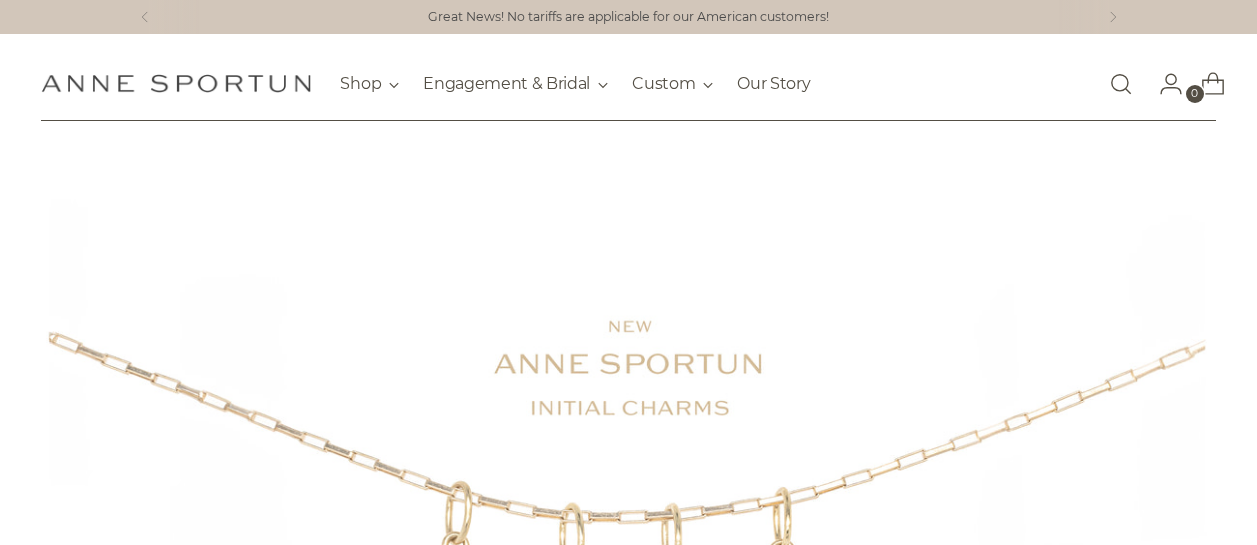 scroll, scrollTop: 0, scrollLeft: 0, axis: both 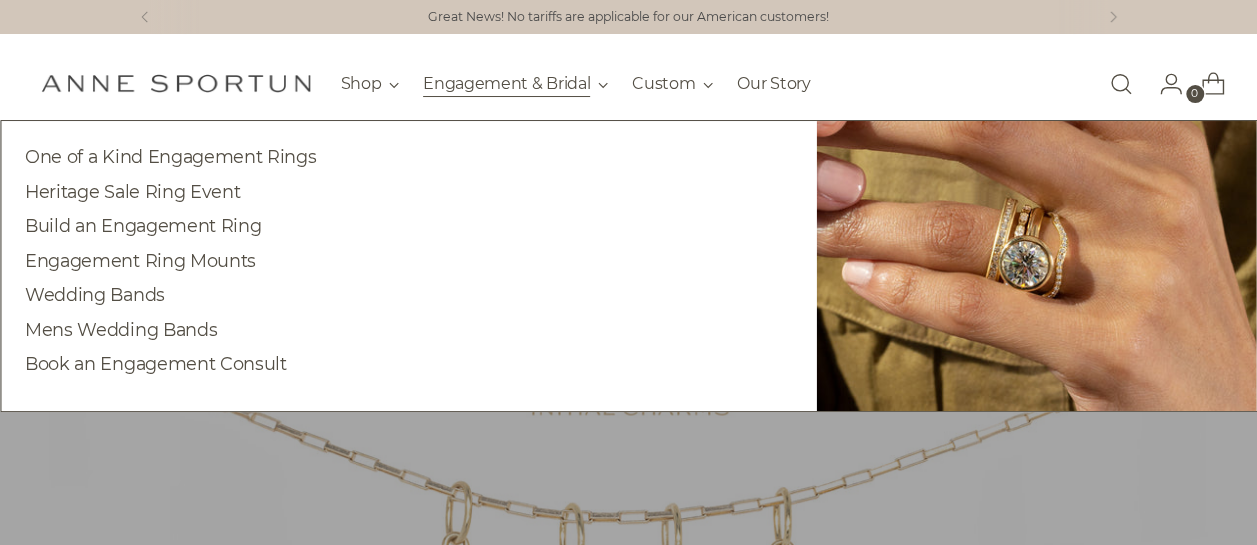 click on "Engagement & Bridal" at bounding box center [369, 84] 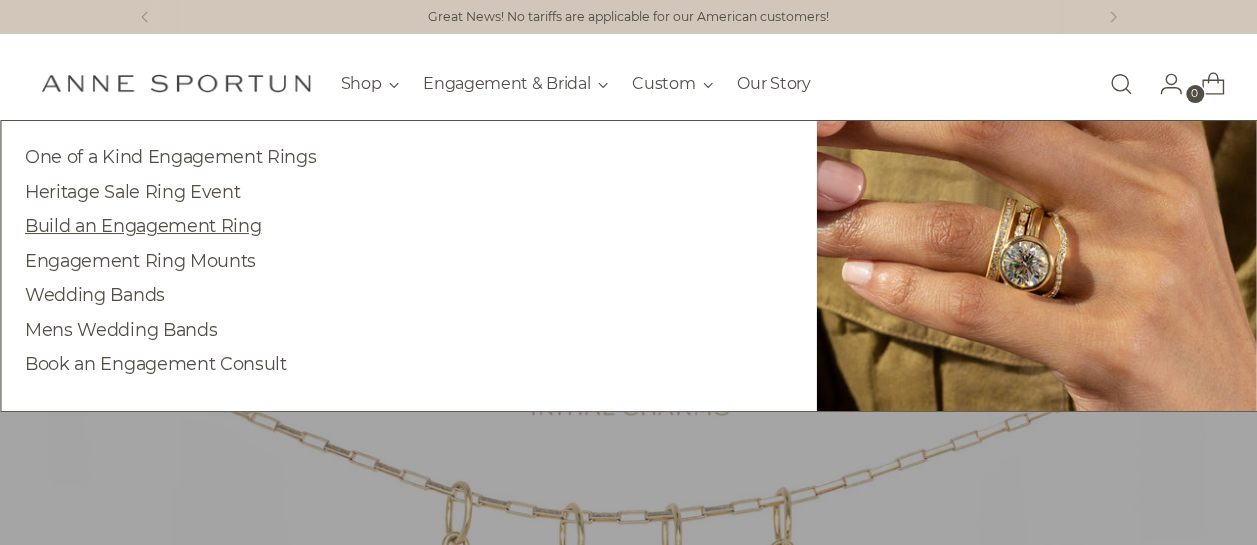 click on "Build an Engagement Ring" at bounding box center [143, 225] 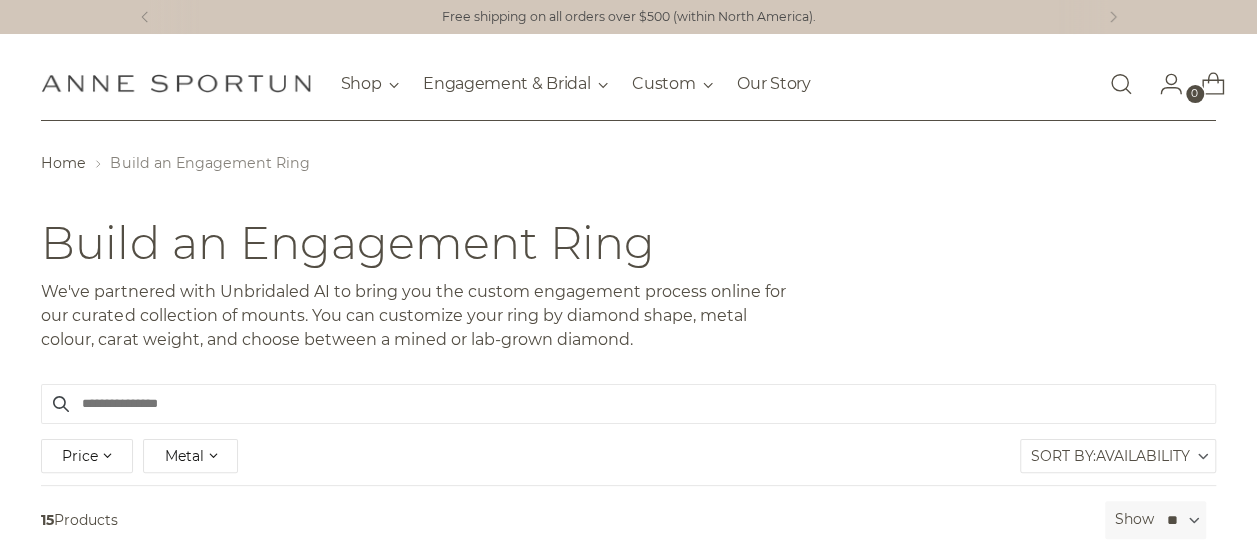 scroll, scrollTop: 209, scrollLeft: 0, axis: vertical 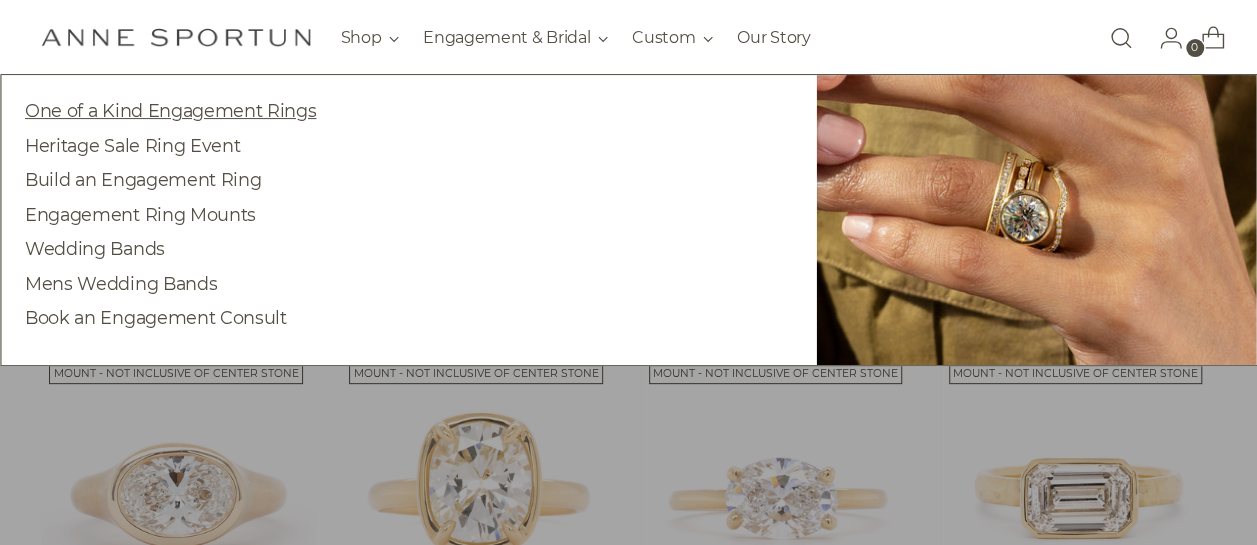 click on "One of a Kind Engagement Rings" at bounding box center (170, 110) 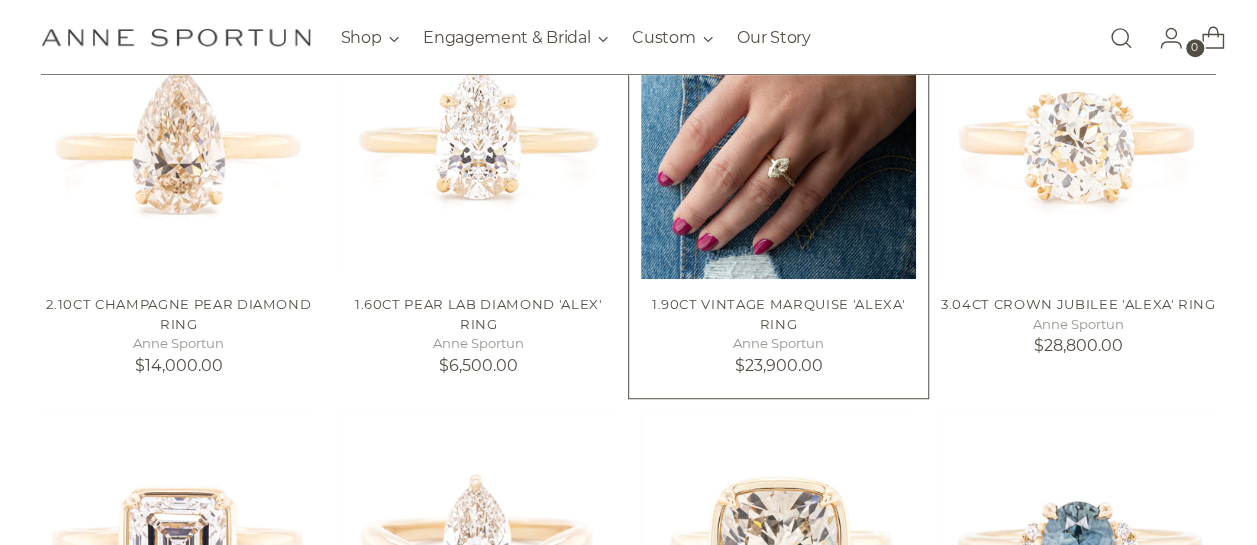 scroll, scrollTop: 528, scrollLeft: 0, axis: vertical 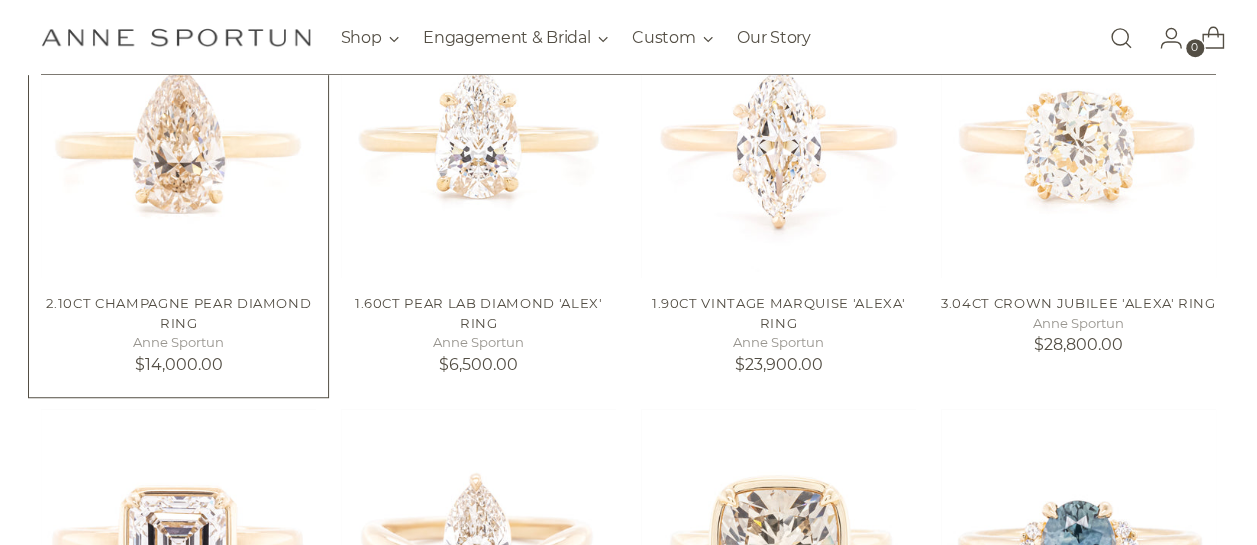 click at bounding box center [0, 0] 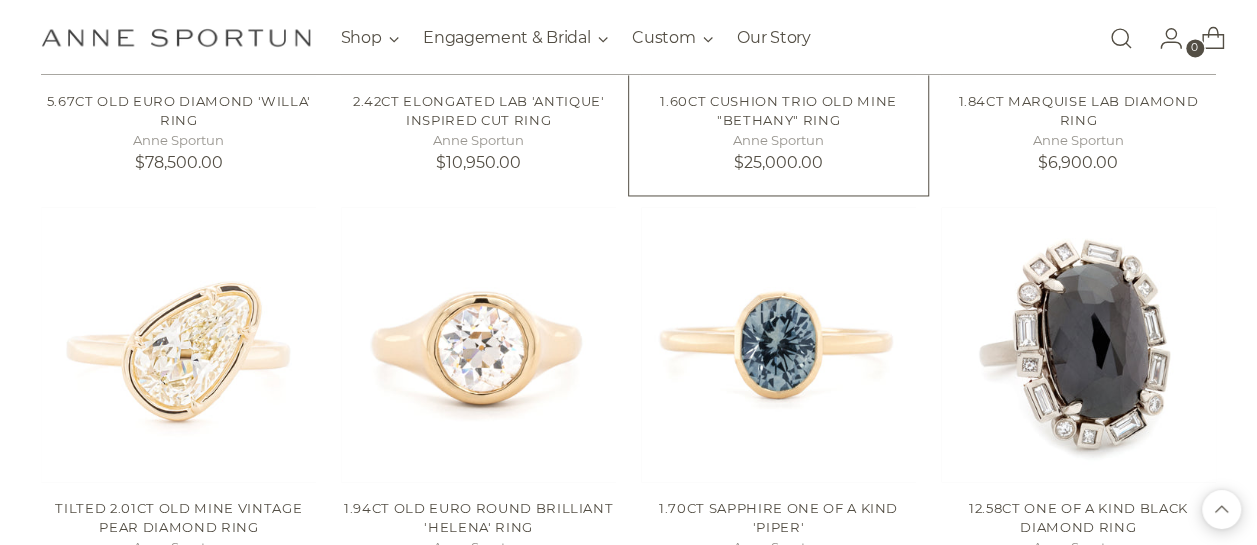 scroll, scrollTop: 1543, scrollLeft: 0, axis: vertical 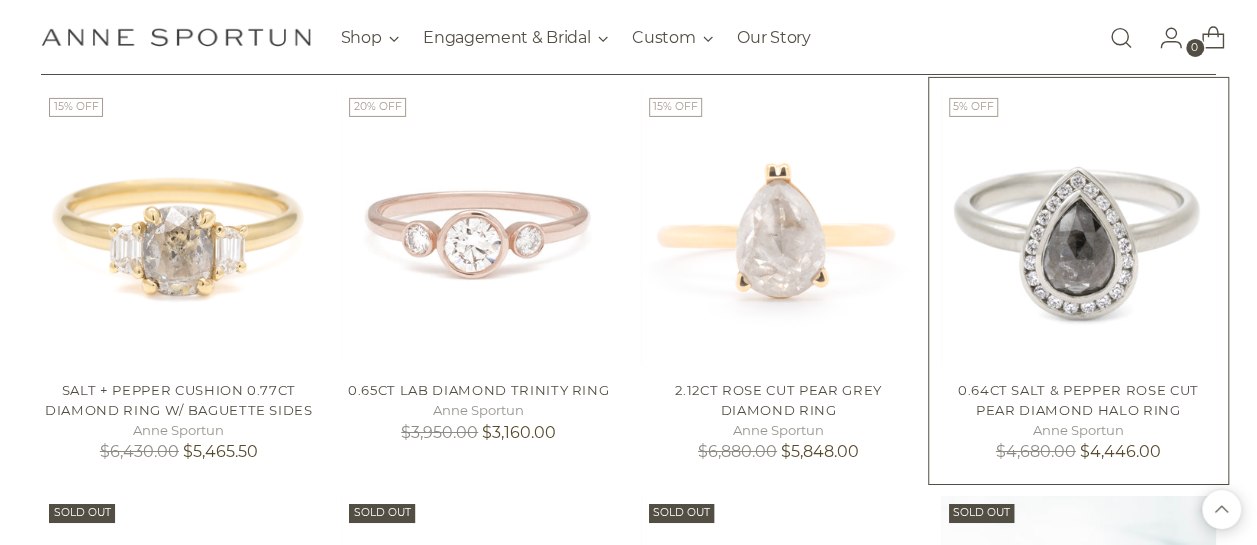 click at bounding box center [0, 0] 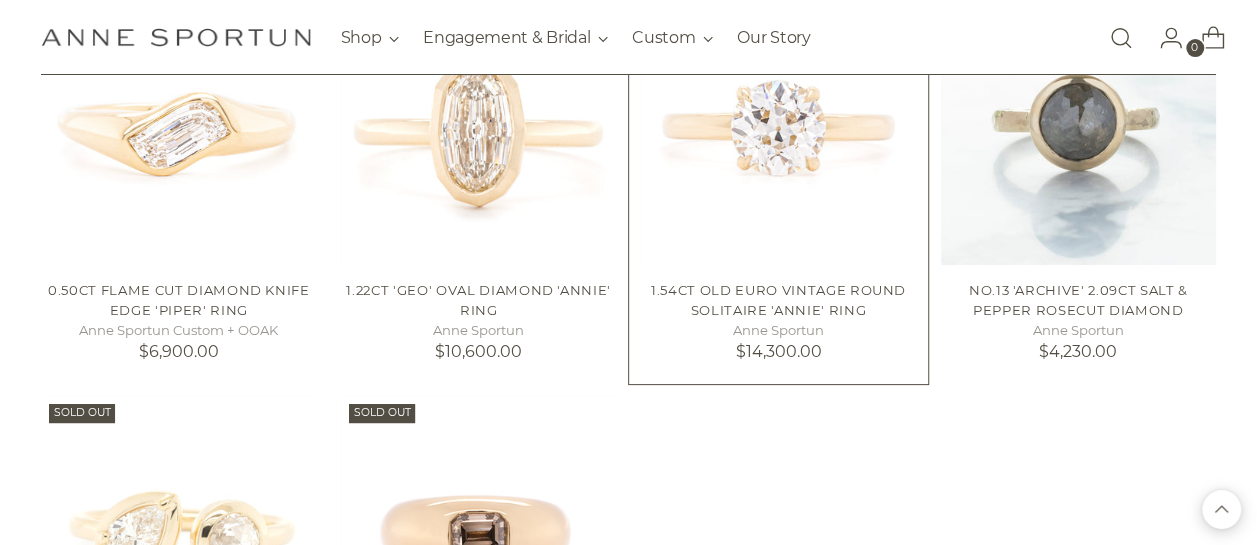 scroll, scrollTop: 3834, scrollLeft: 2, axis: both 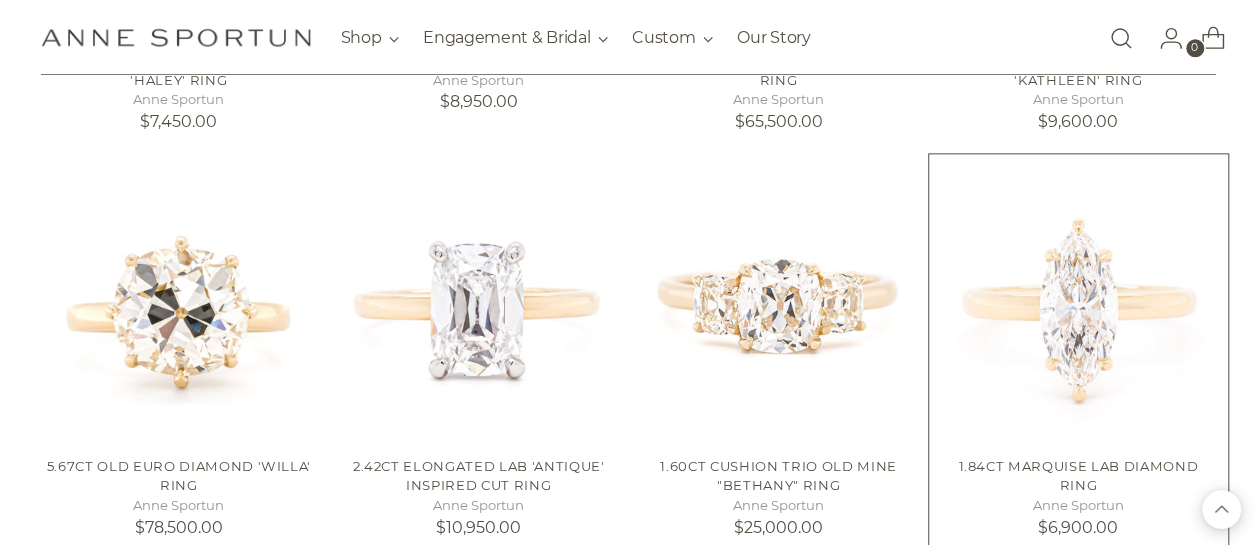 click at bounding box center [0, 0] 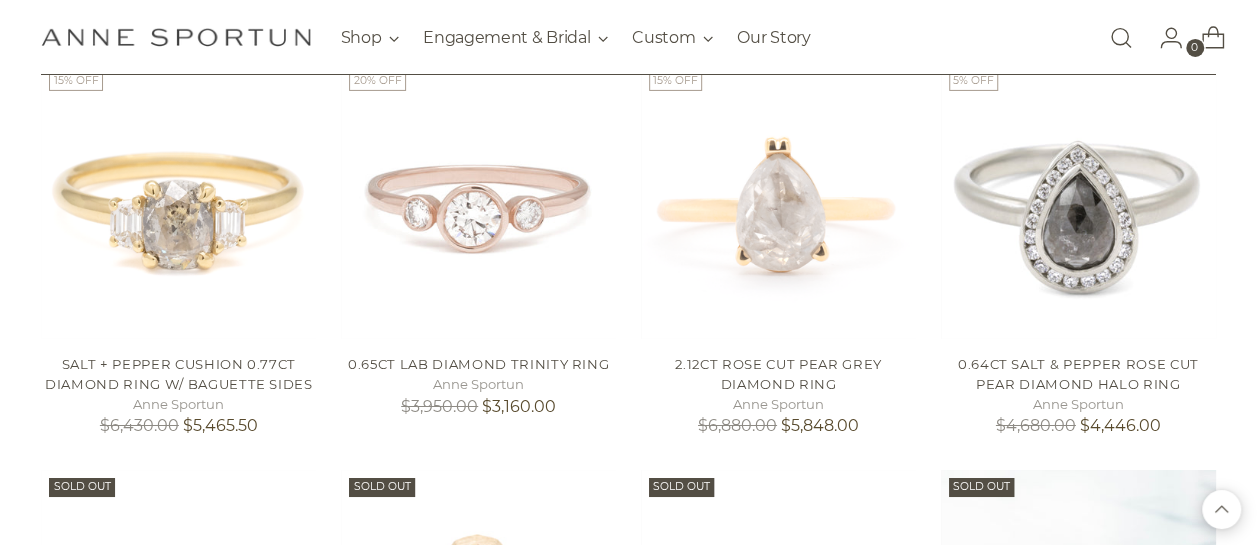 scroll, scrollTop: 3358, scrollLeft: 0, axis: vertical 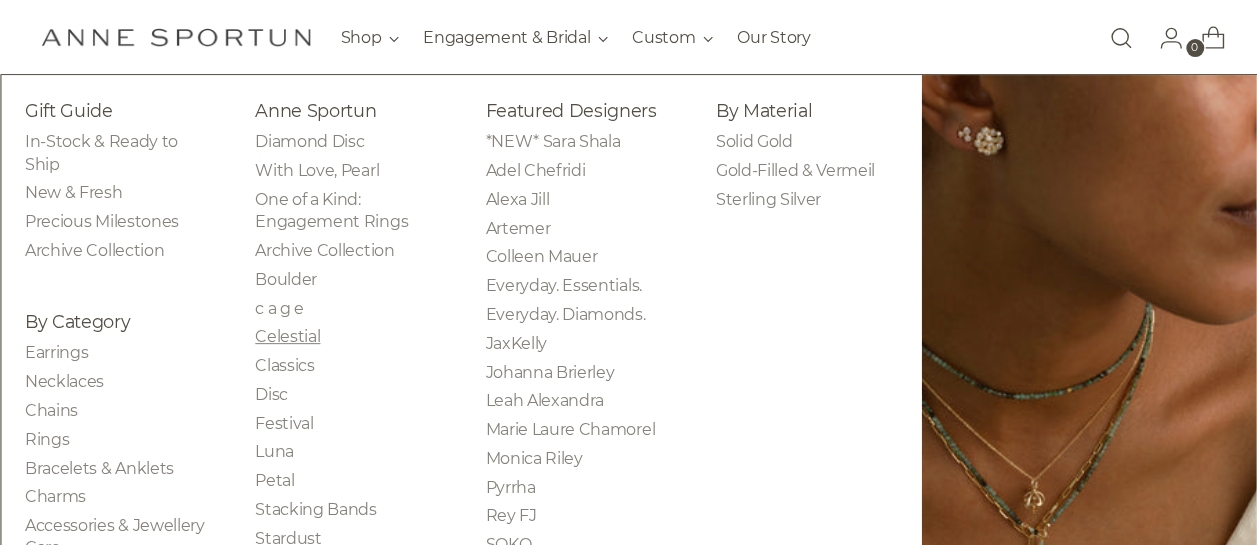 click on "Celestial" at bounding box center [287, 336] 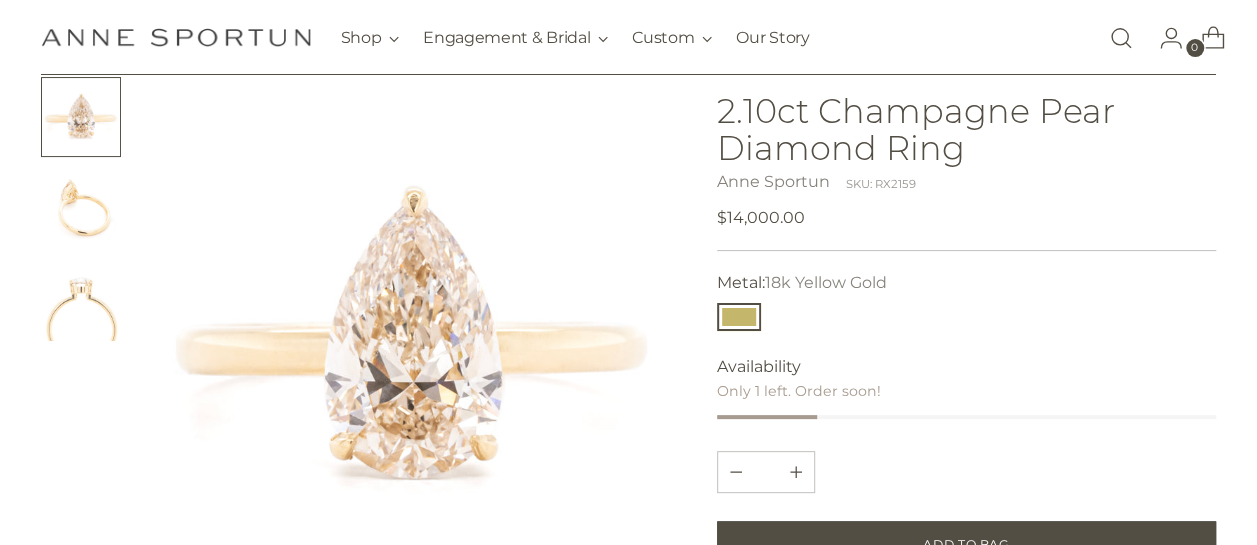 scroll, scrollTop: 116, scrollLeft: 8, axis: both 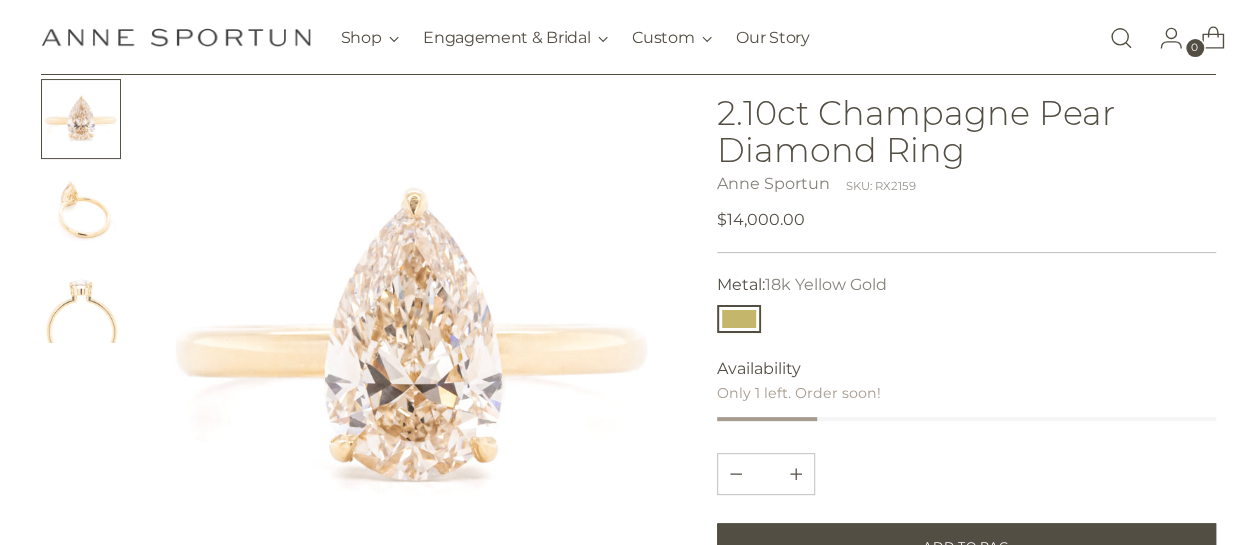 click at bounding box center [81, 211] 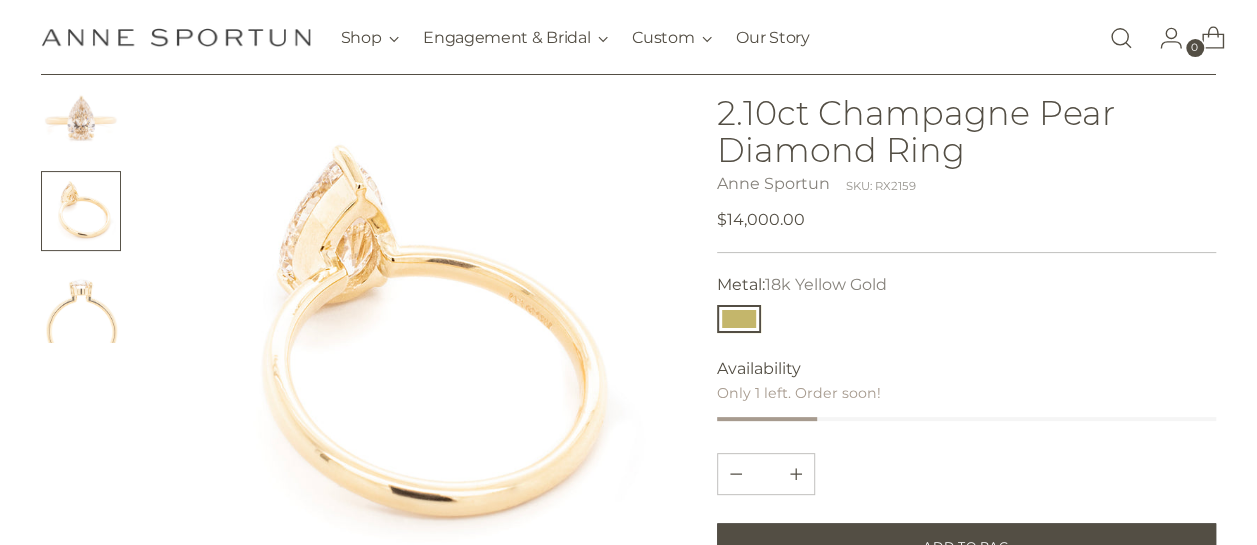 click at bounding box center (81, 303) 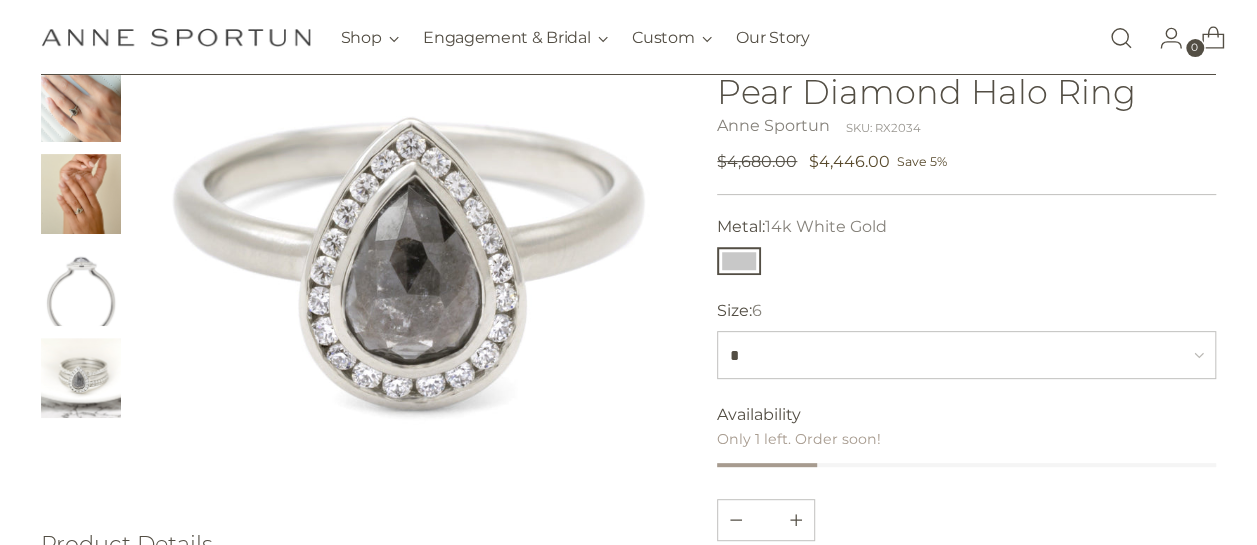 scroll, scrollTop: 226, scrollLeft: 0, axis: vertical 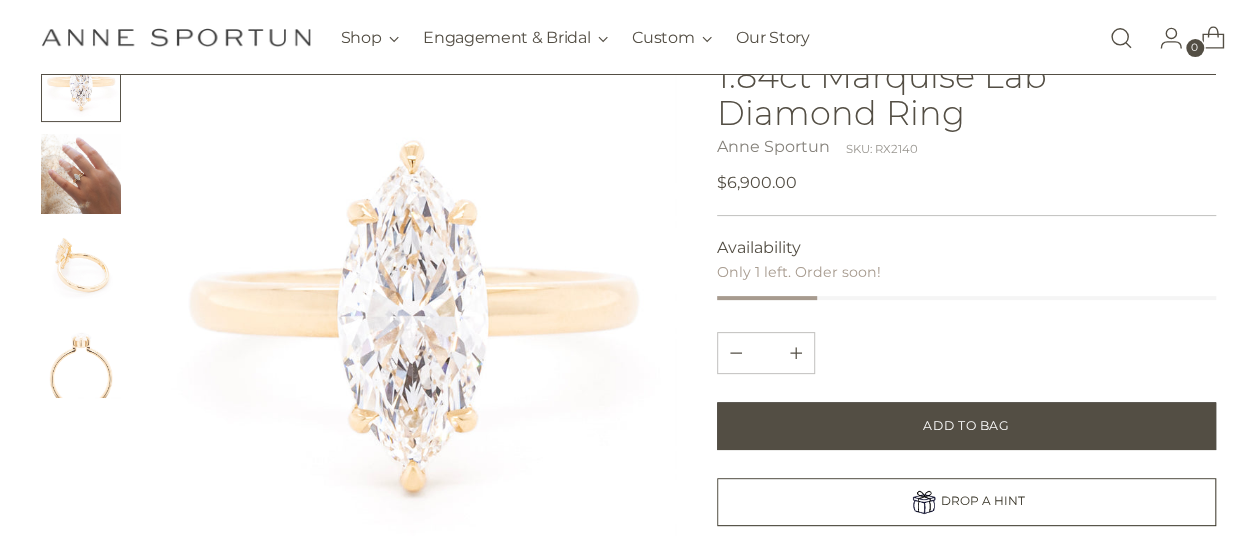 click at bounding box center (81, 266) 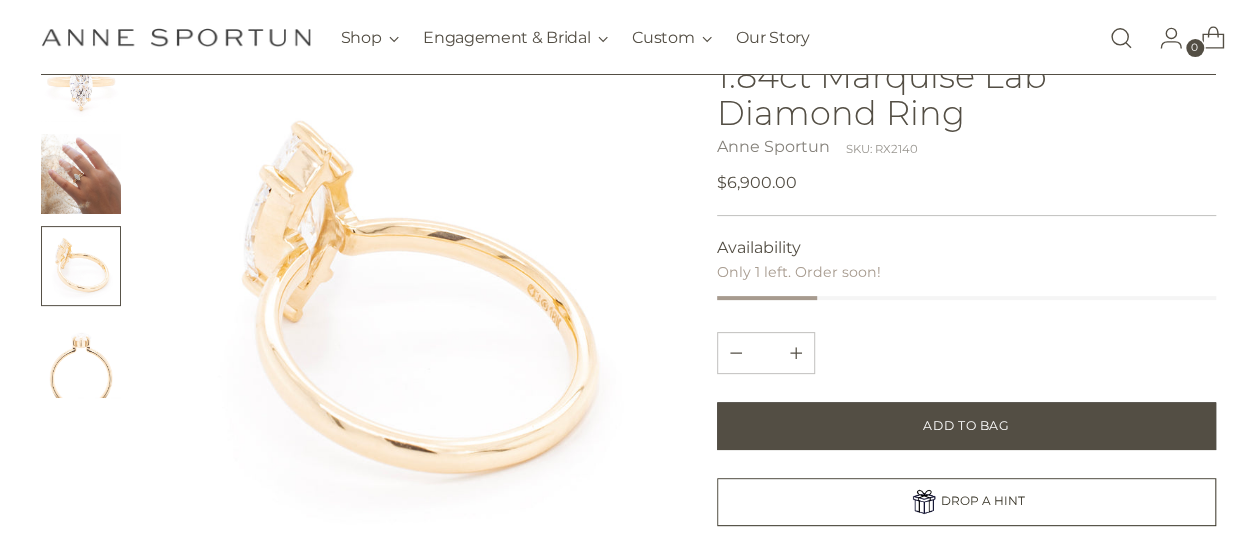 click at bounding box center (81, 358) 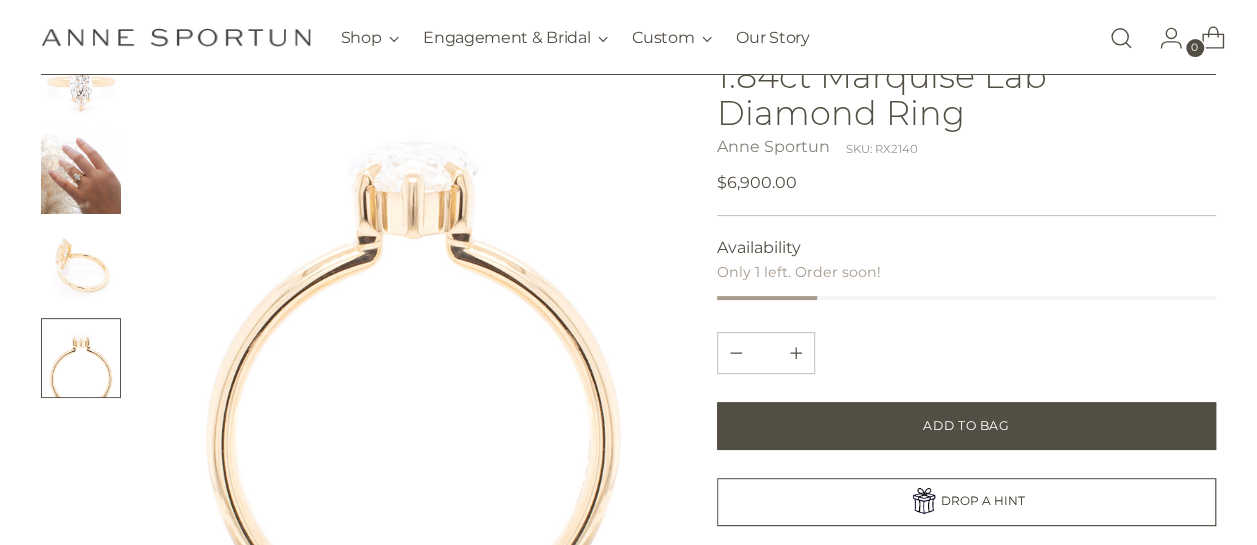 scroll, scrollTop: 0, scrollLeft: 0, axis: both 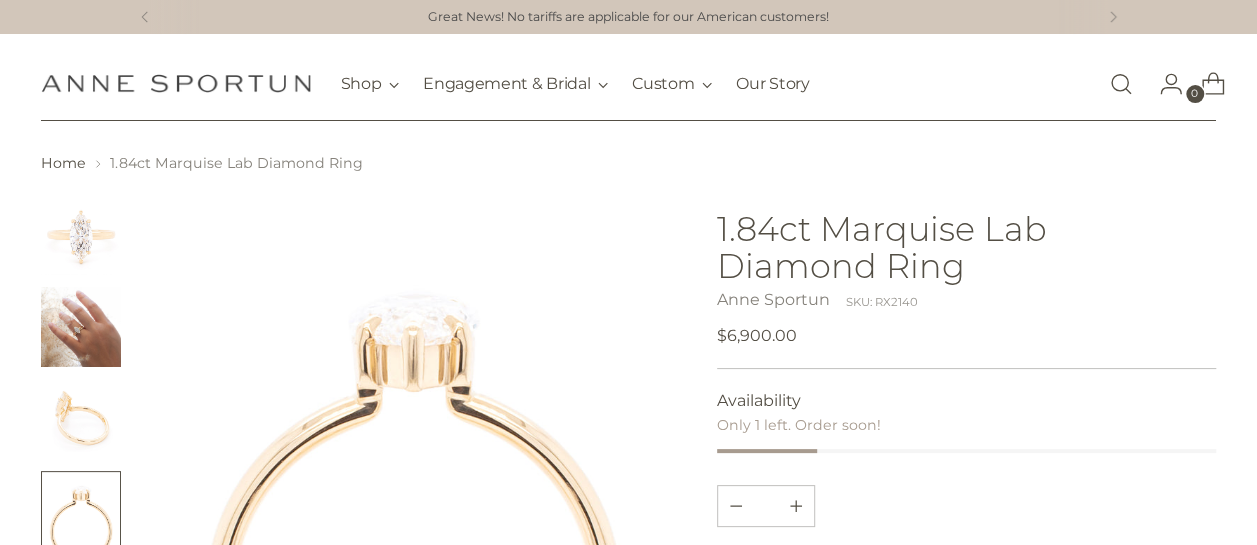click at bounding box center (81, 235) 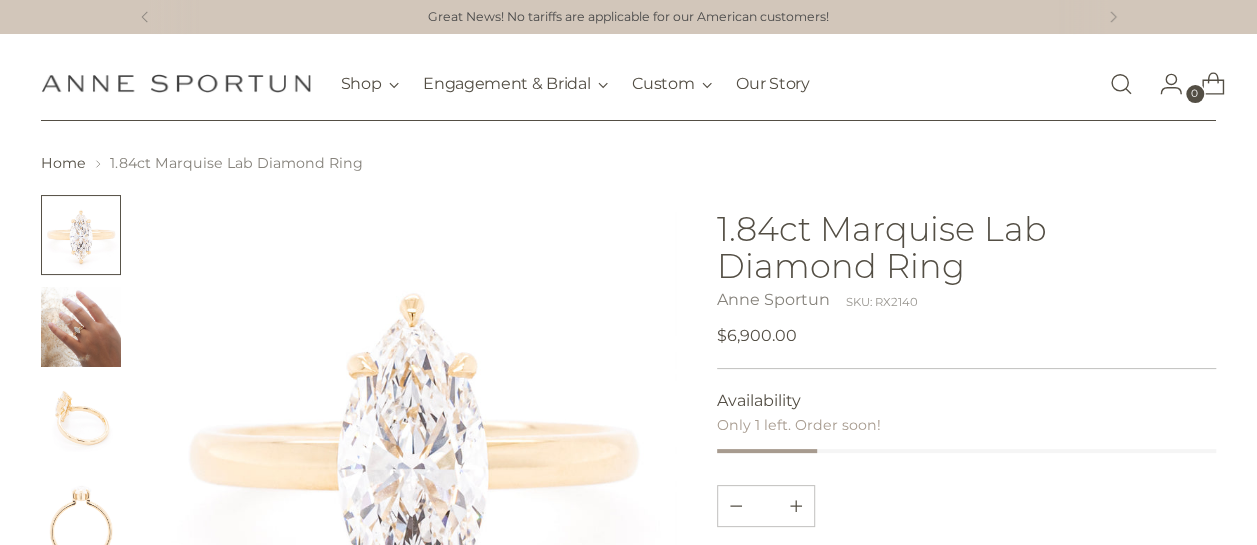 click at bounding box center (81, 235) 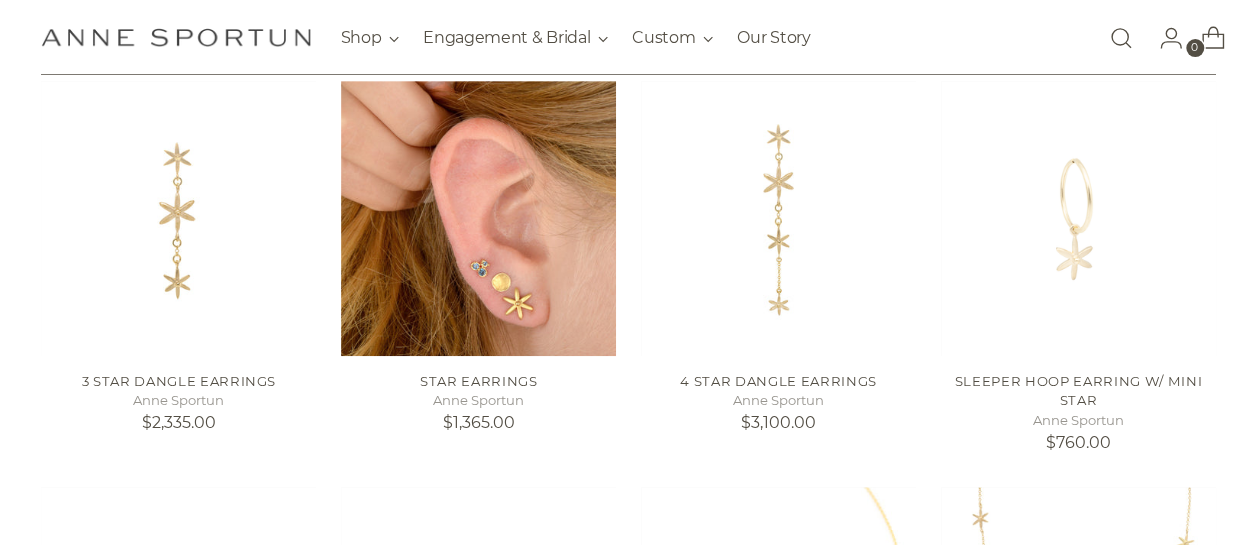 scroll, scrollTop: 0, scrollLeft: 0, axis: both 